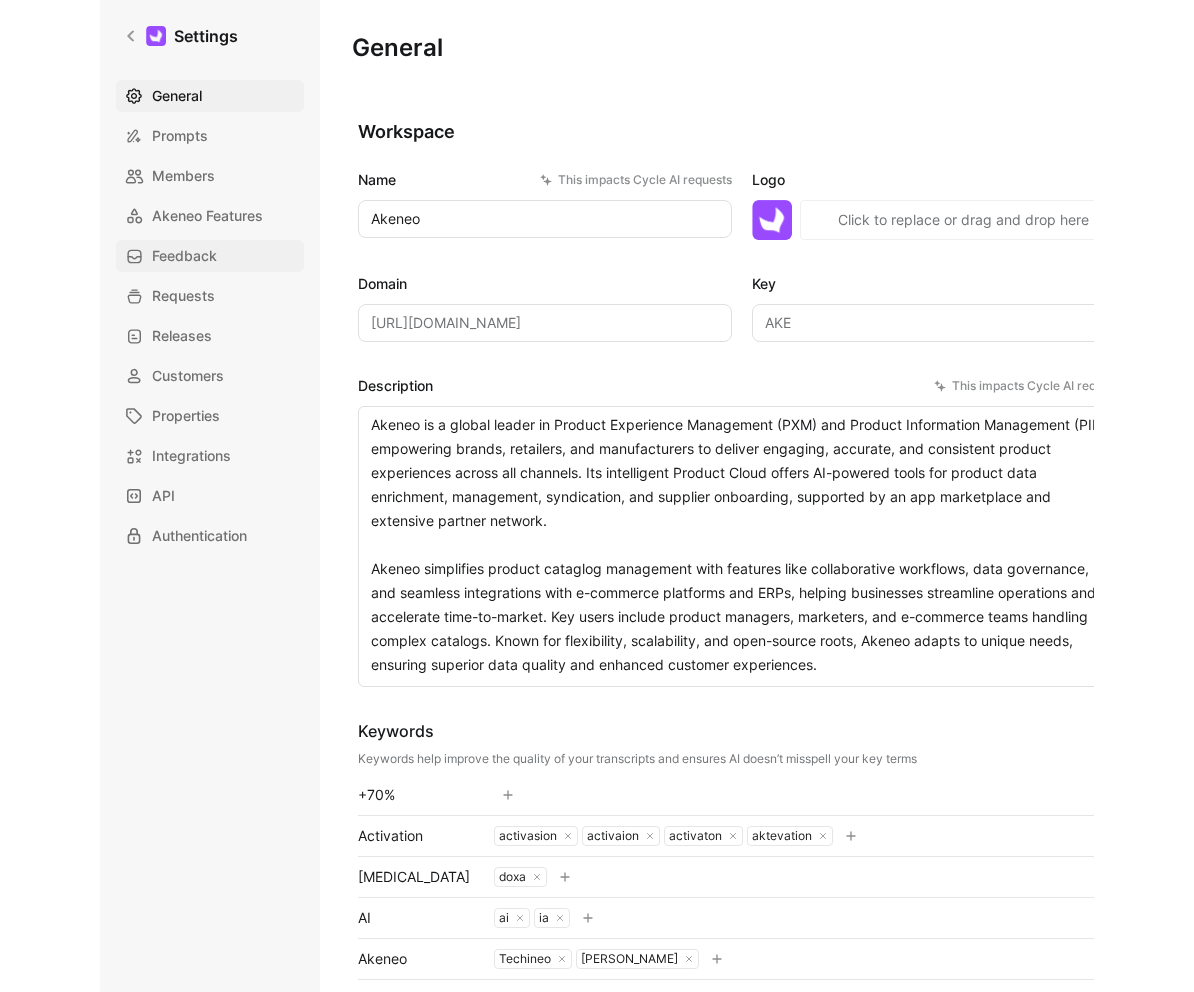scroll, scrollTop: 0, scrollLeft: 0, axis: both 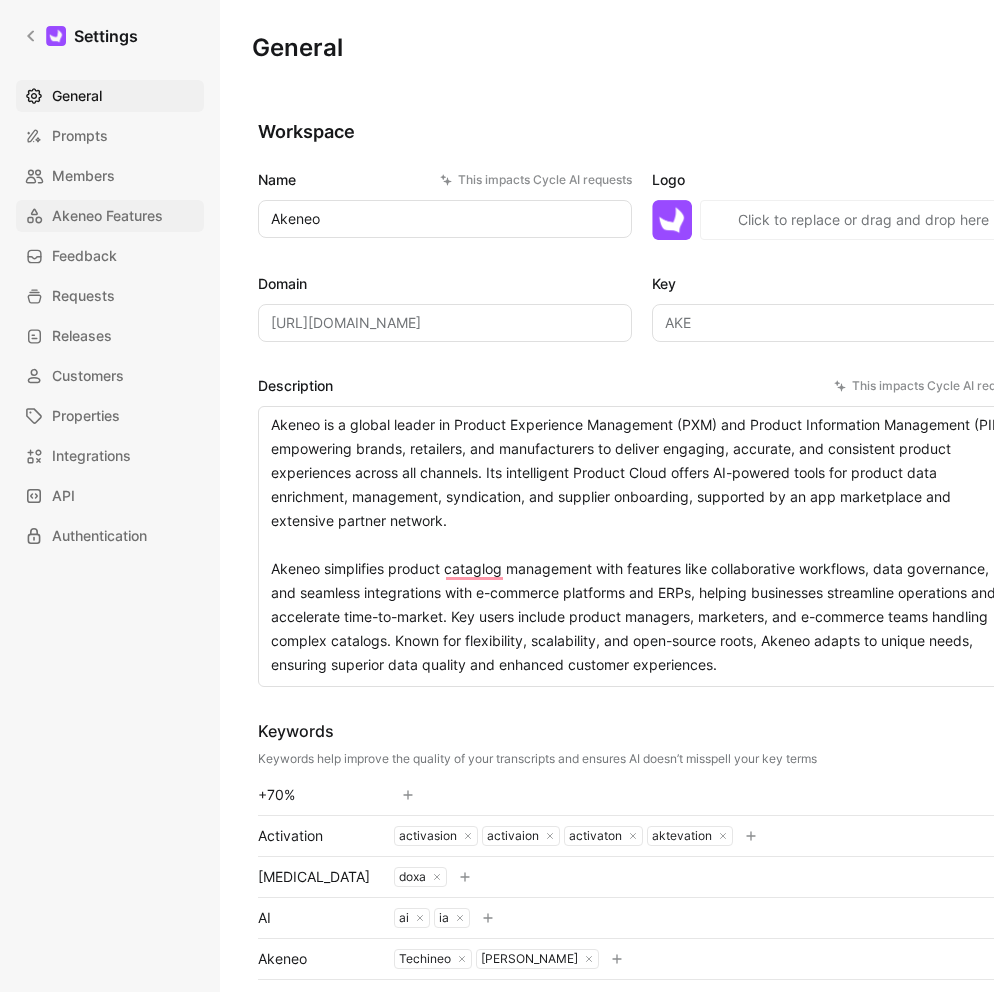click on "Akeneo Features" at bounding box center (107, 216) 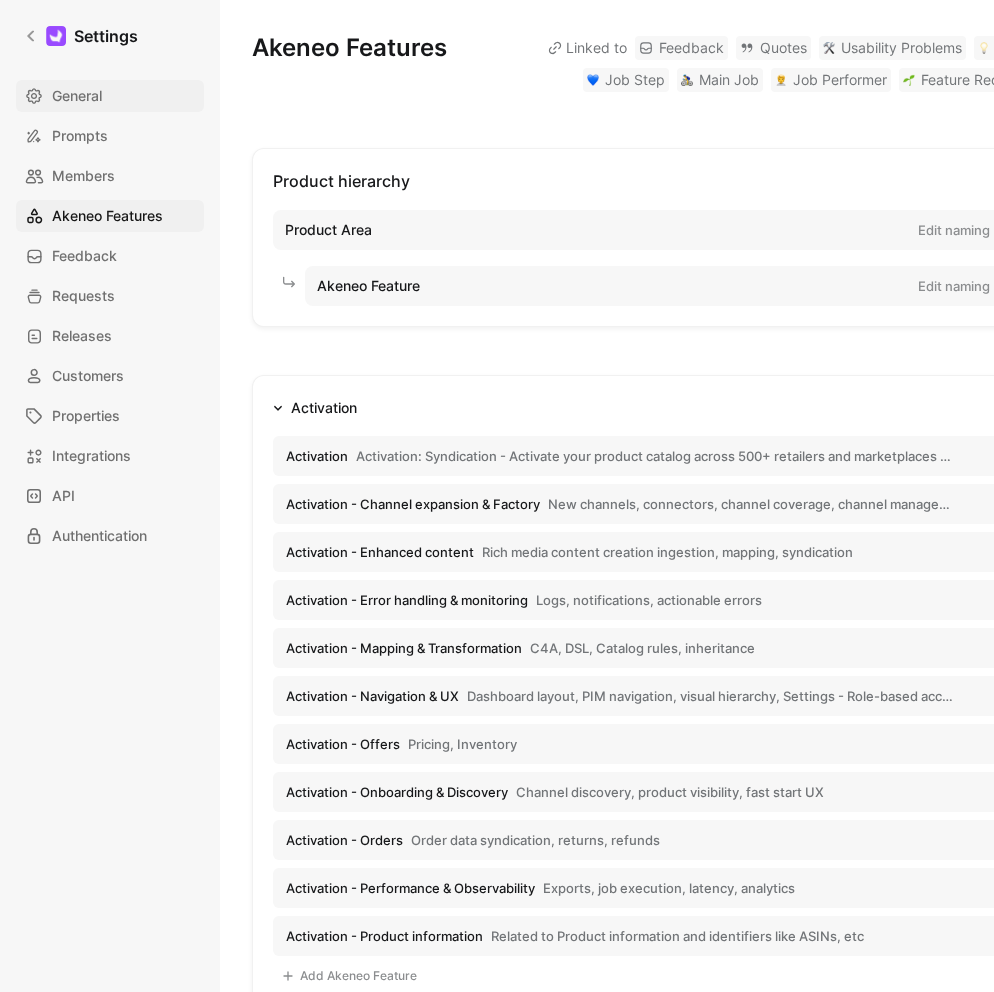 click on "General" at bounding box center (77, 96) 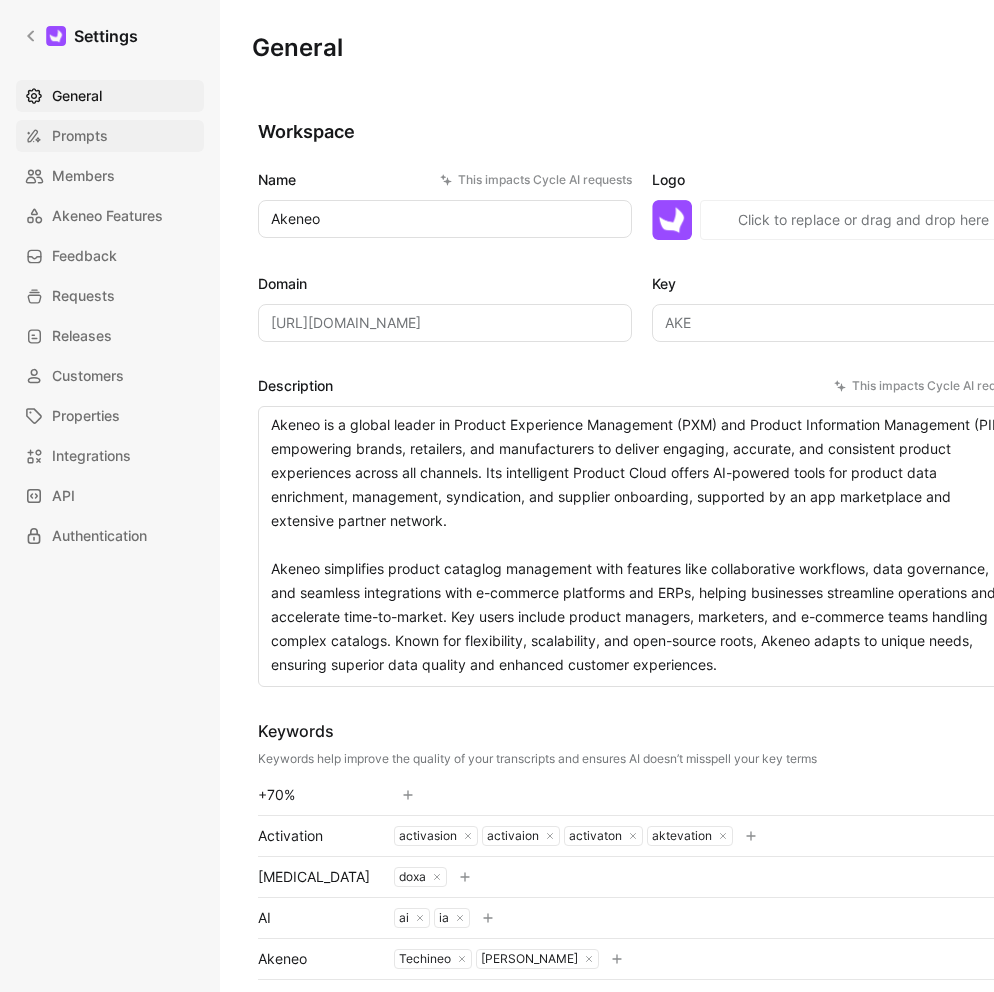 click on "Prompts" at bounding box center [80, 136] 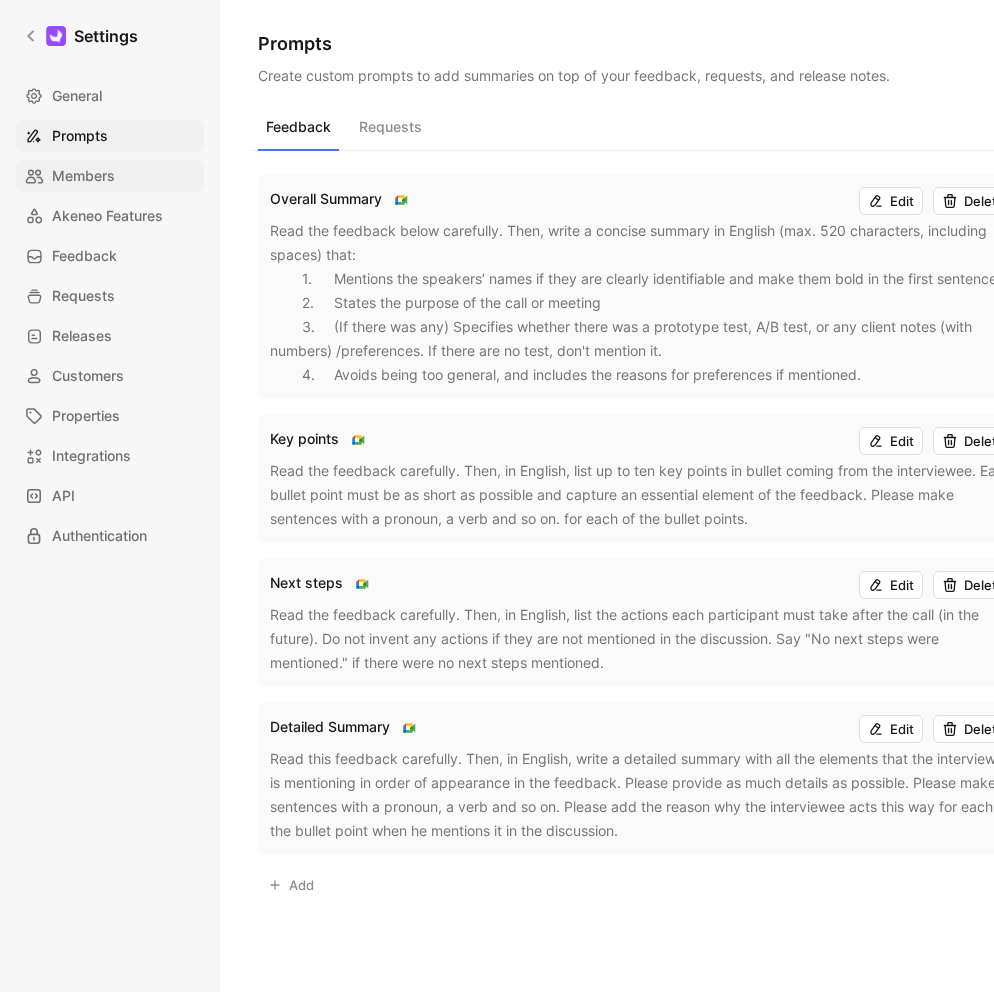 click on "Members" at bounding box center (83, 176) 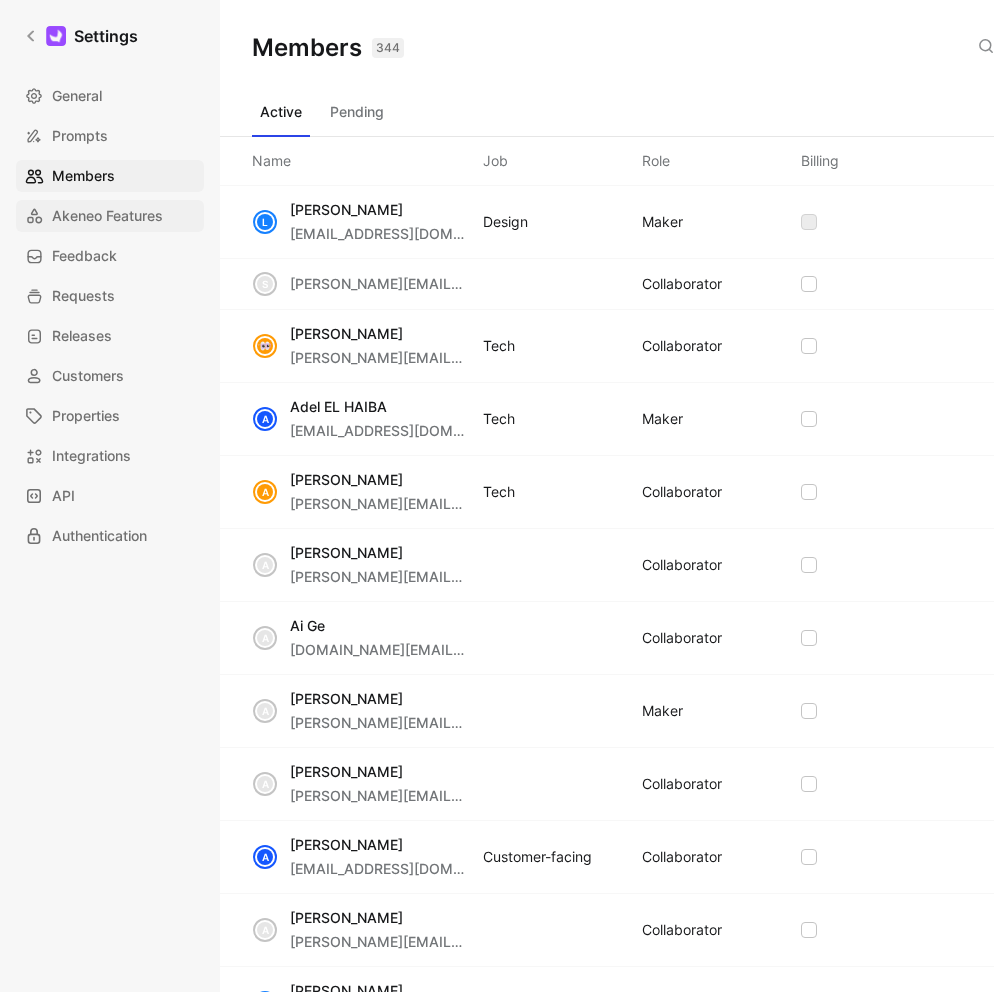 click on "Akeneo Features" at bounding box center (107, 216) 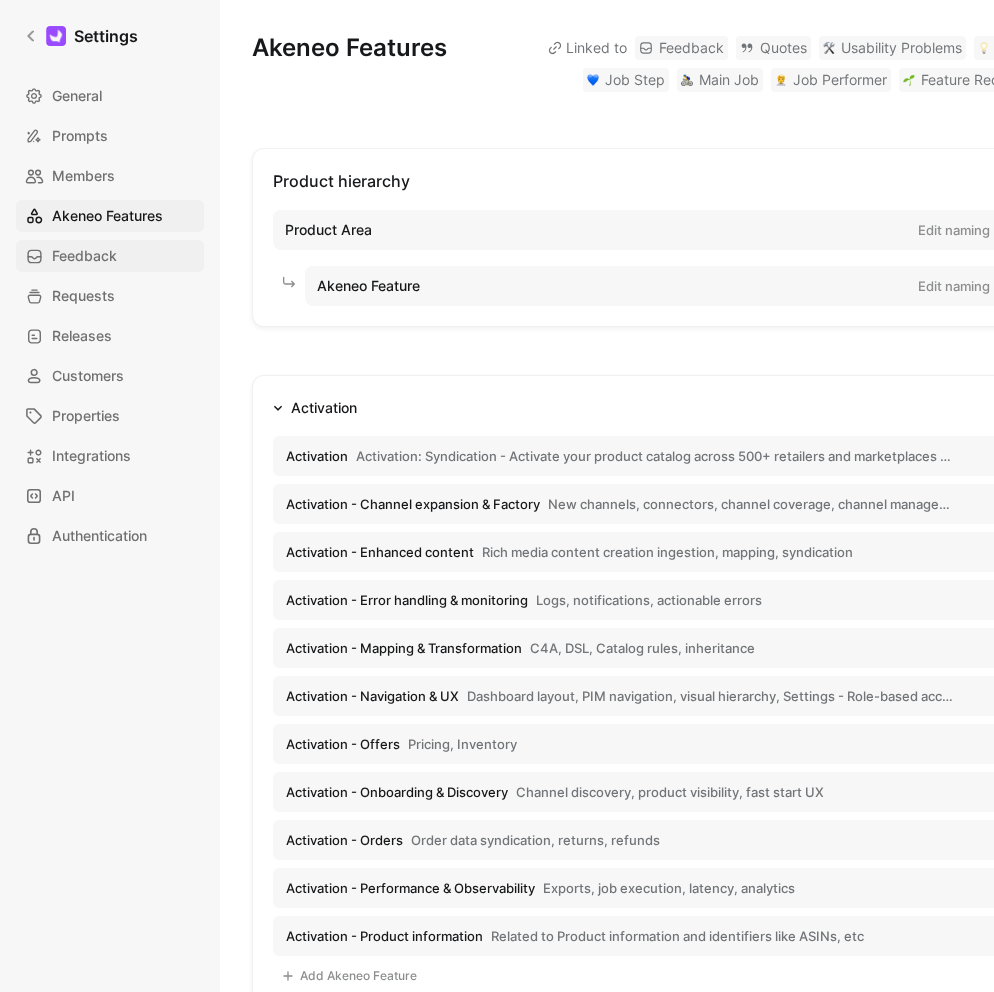 click on "Feedback" at bounding box center (84, 256) 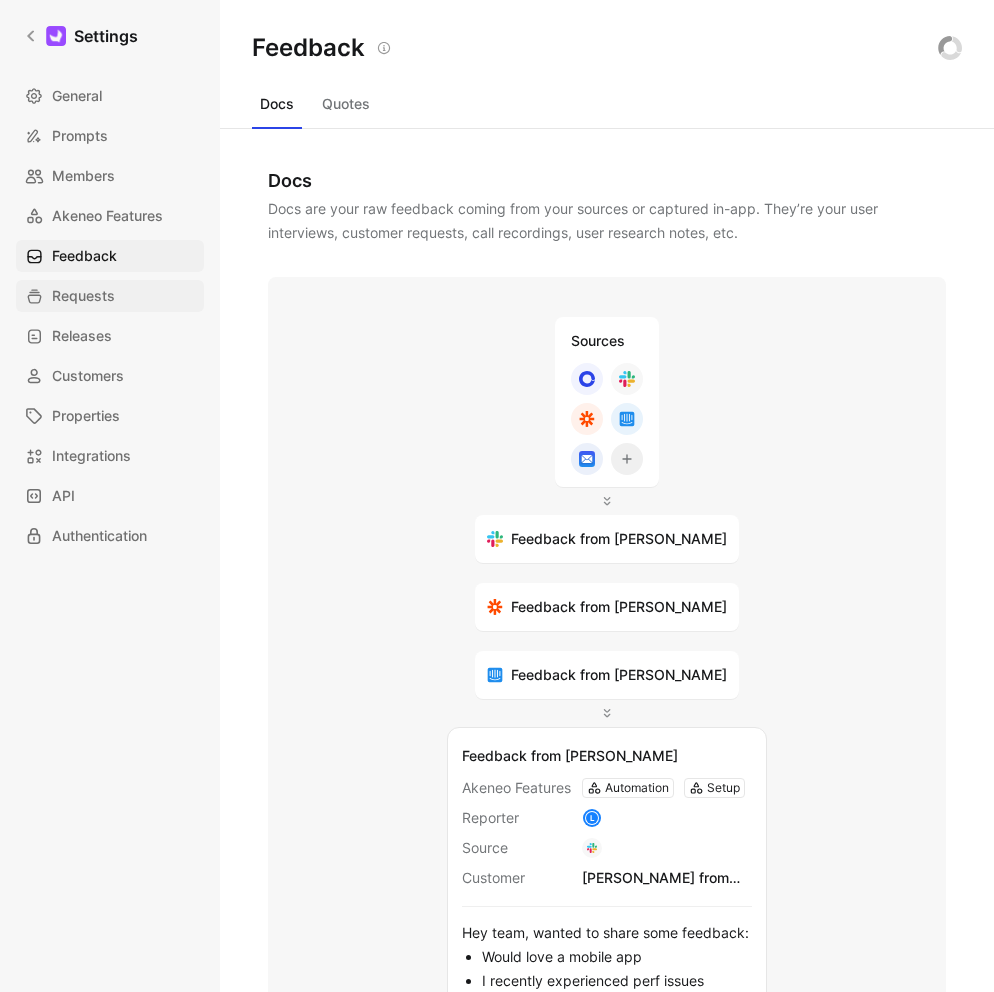 click on "Requests" at bounding box center [110, 296] 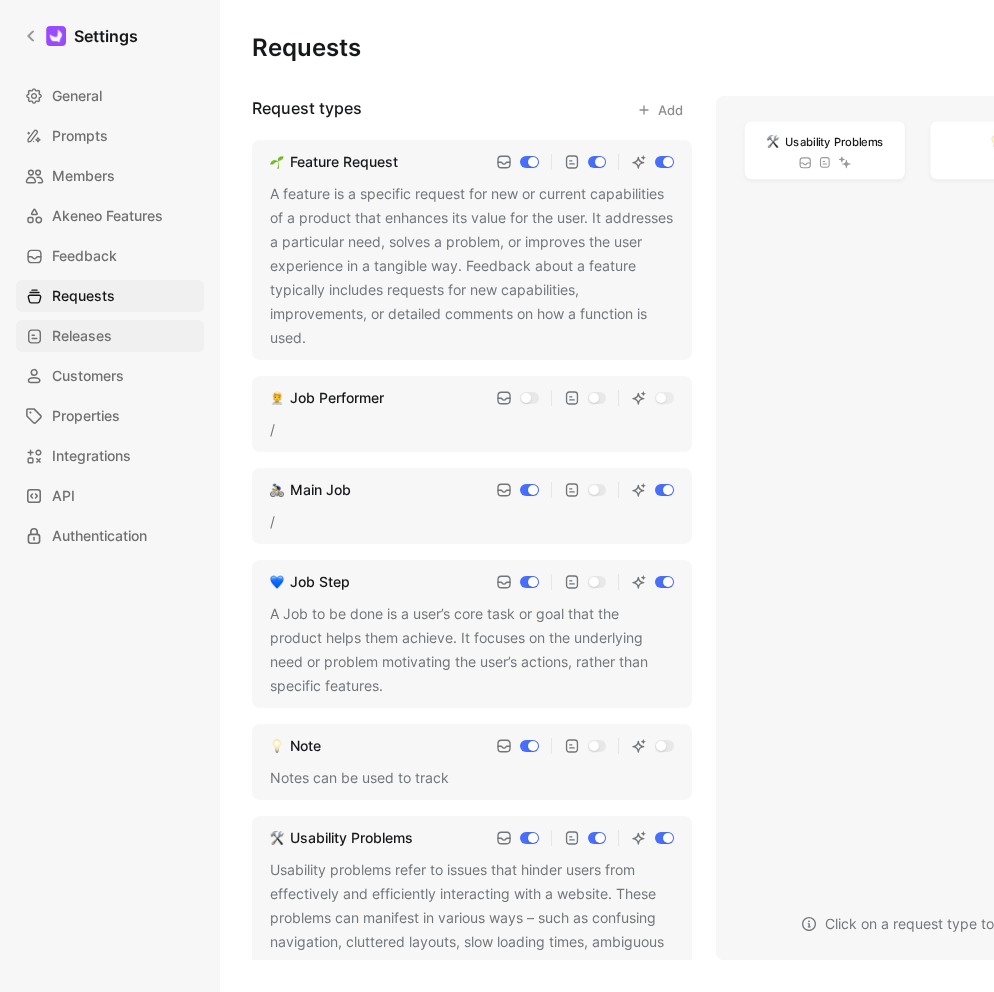 click on "Releases" at bounding box center [82, 336] 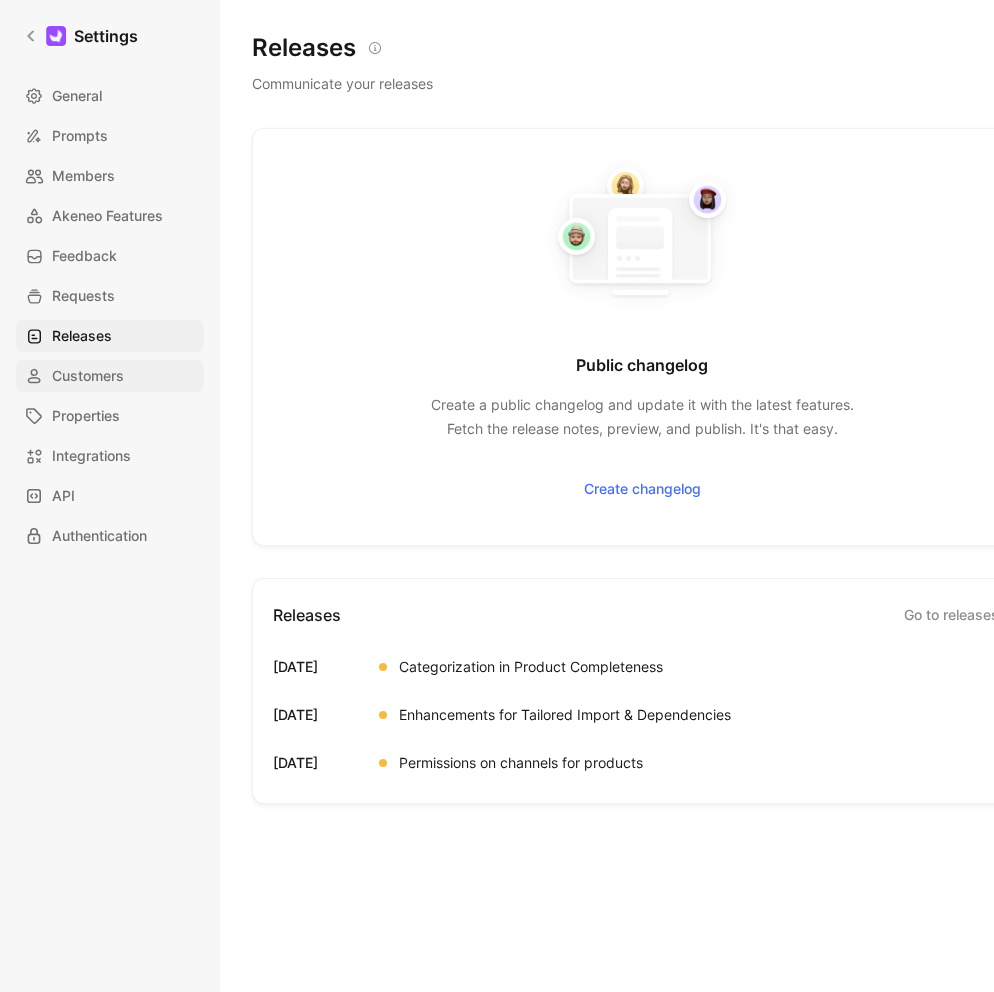 click on "Customers" at bounding box center [88, 376] 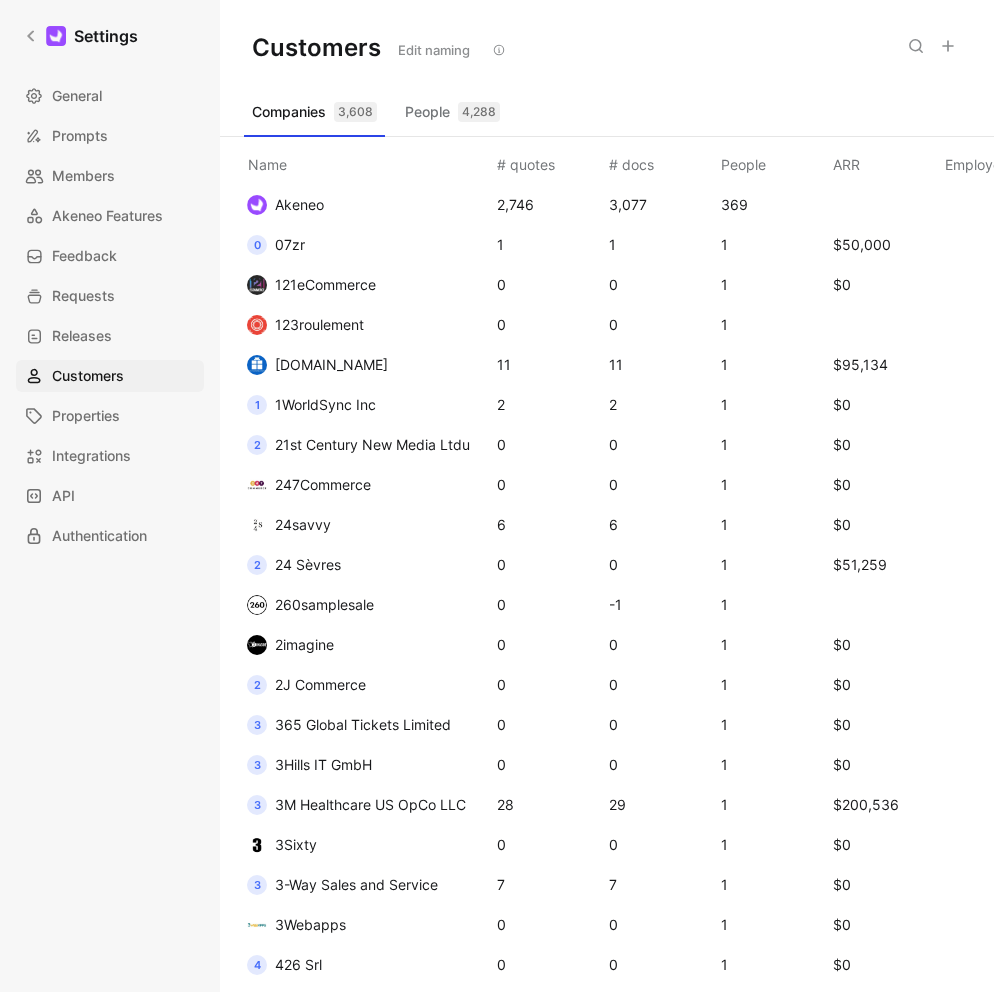 click on "General Prompts Members Akeneo Features Feedback Requests Releases Customers Properties Integrations API Authentication" at bounding box center [117, 316] 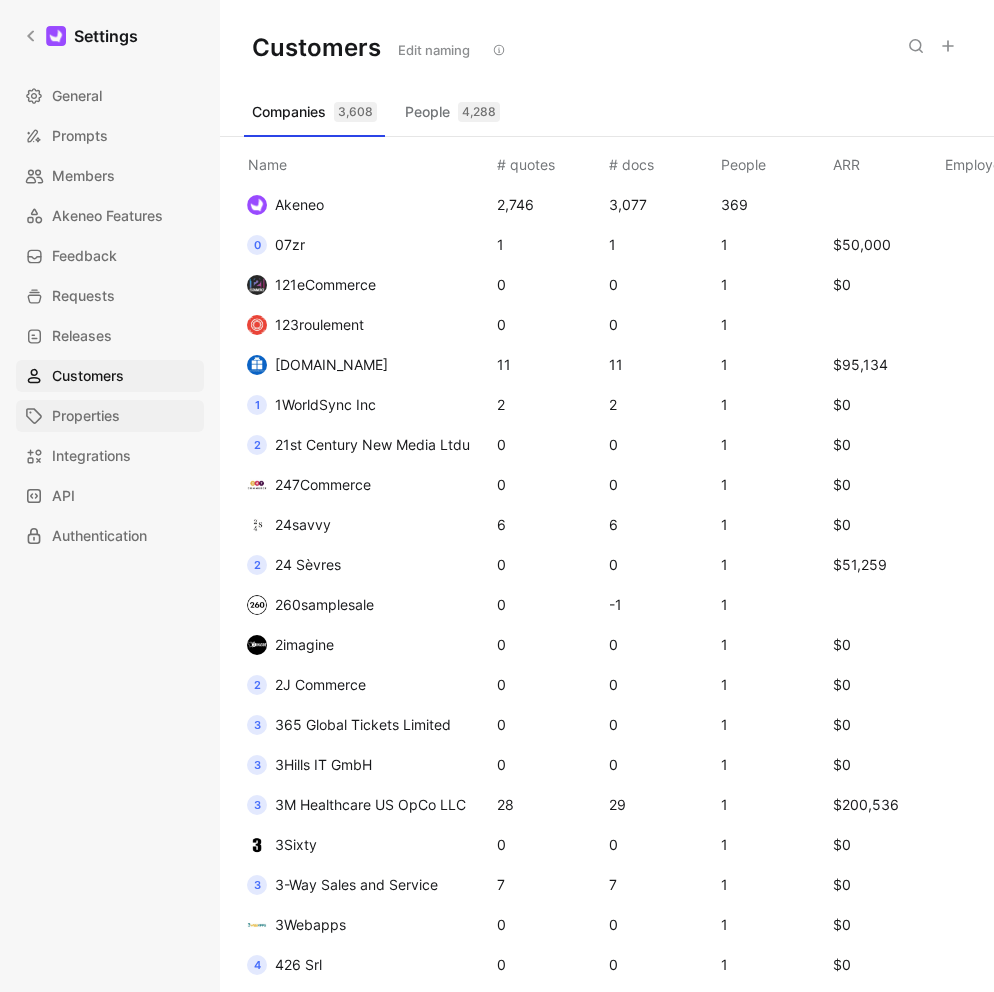 click on "Properties" at bounding box center (86, 416) 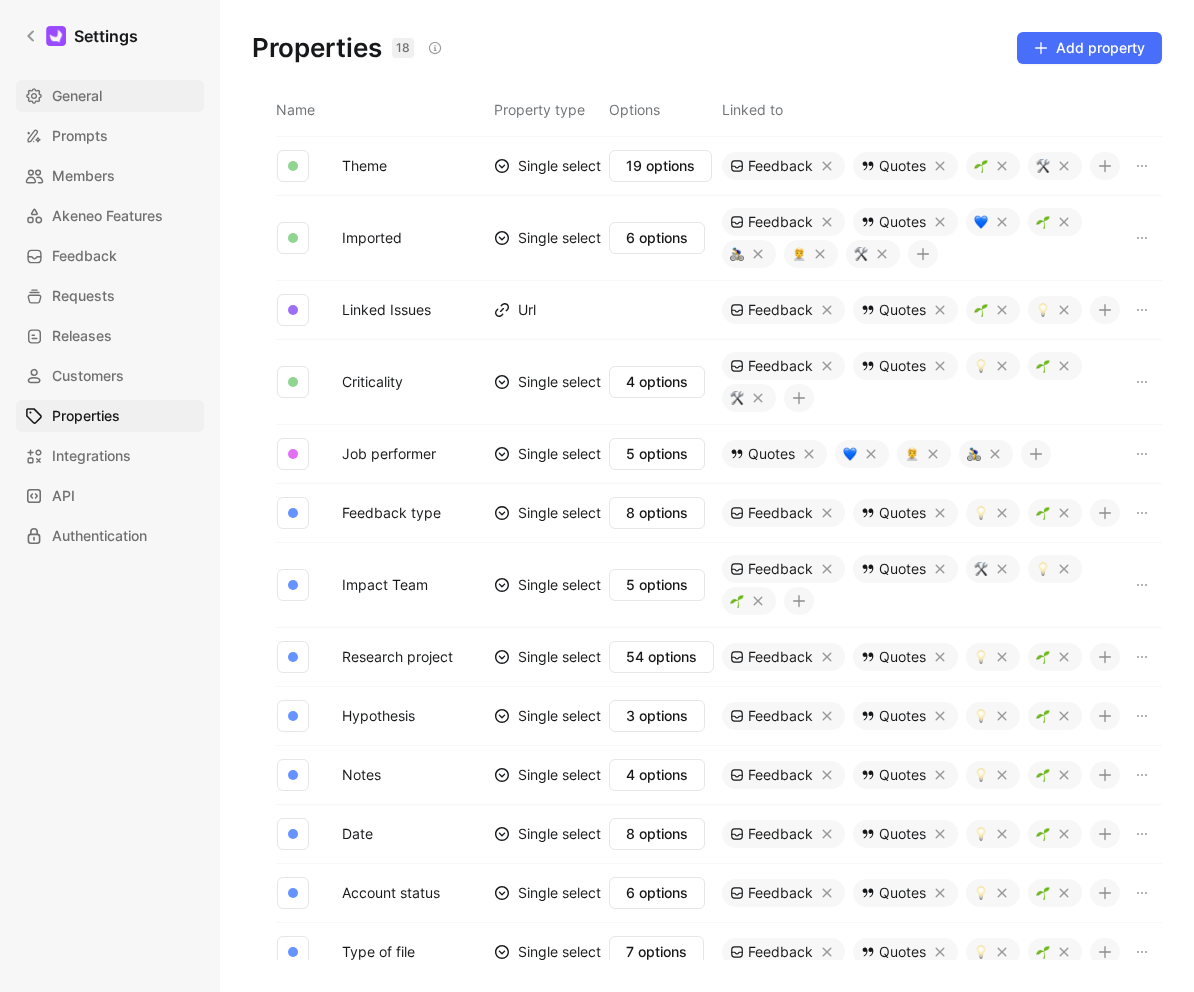 click on "General" at bounding box center [77, 96] 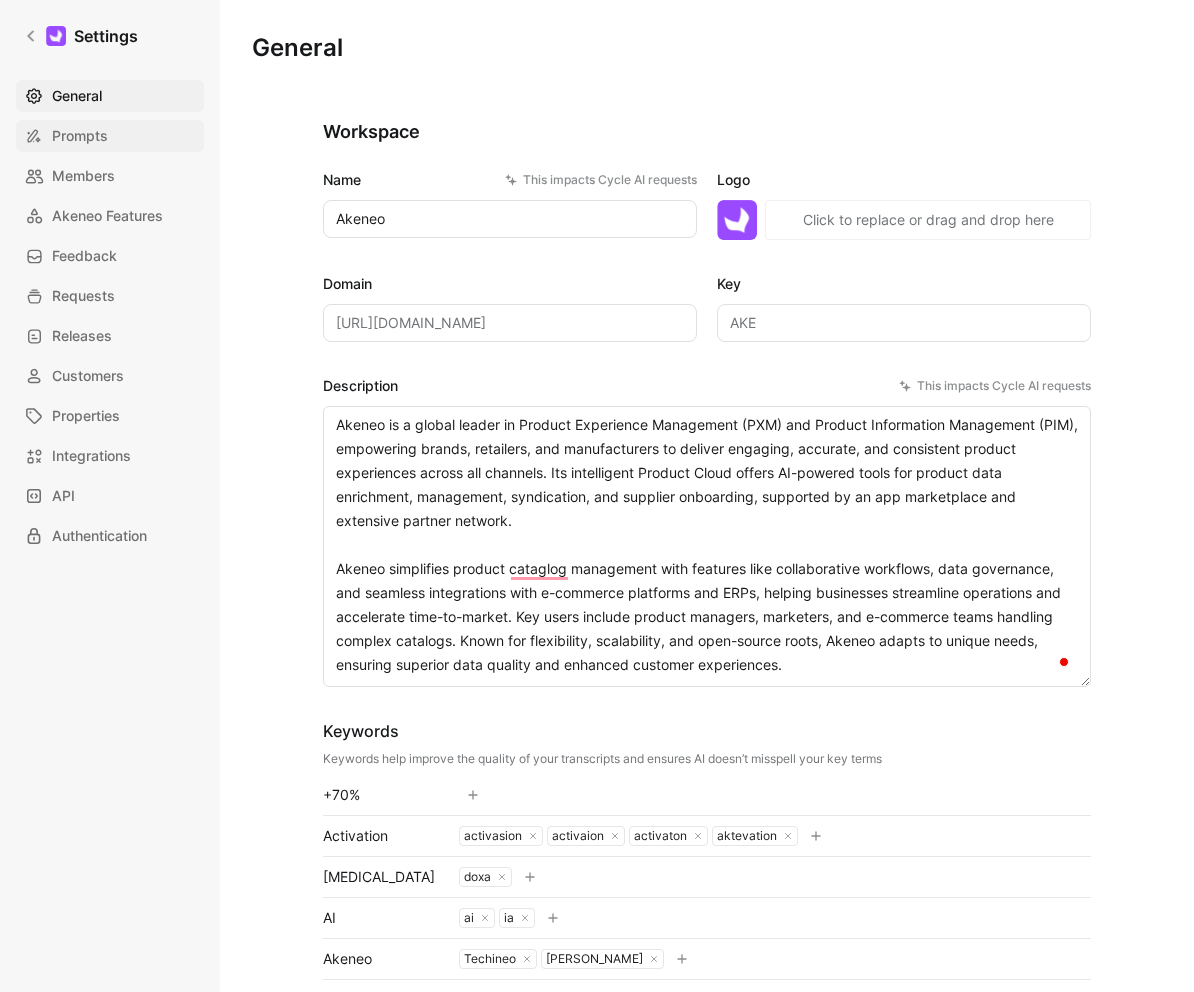 click on "Prompts" at bounding box center [110, 136] 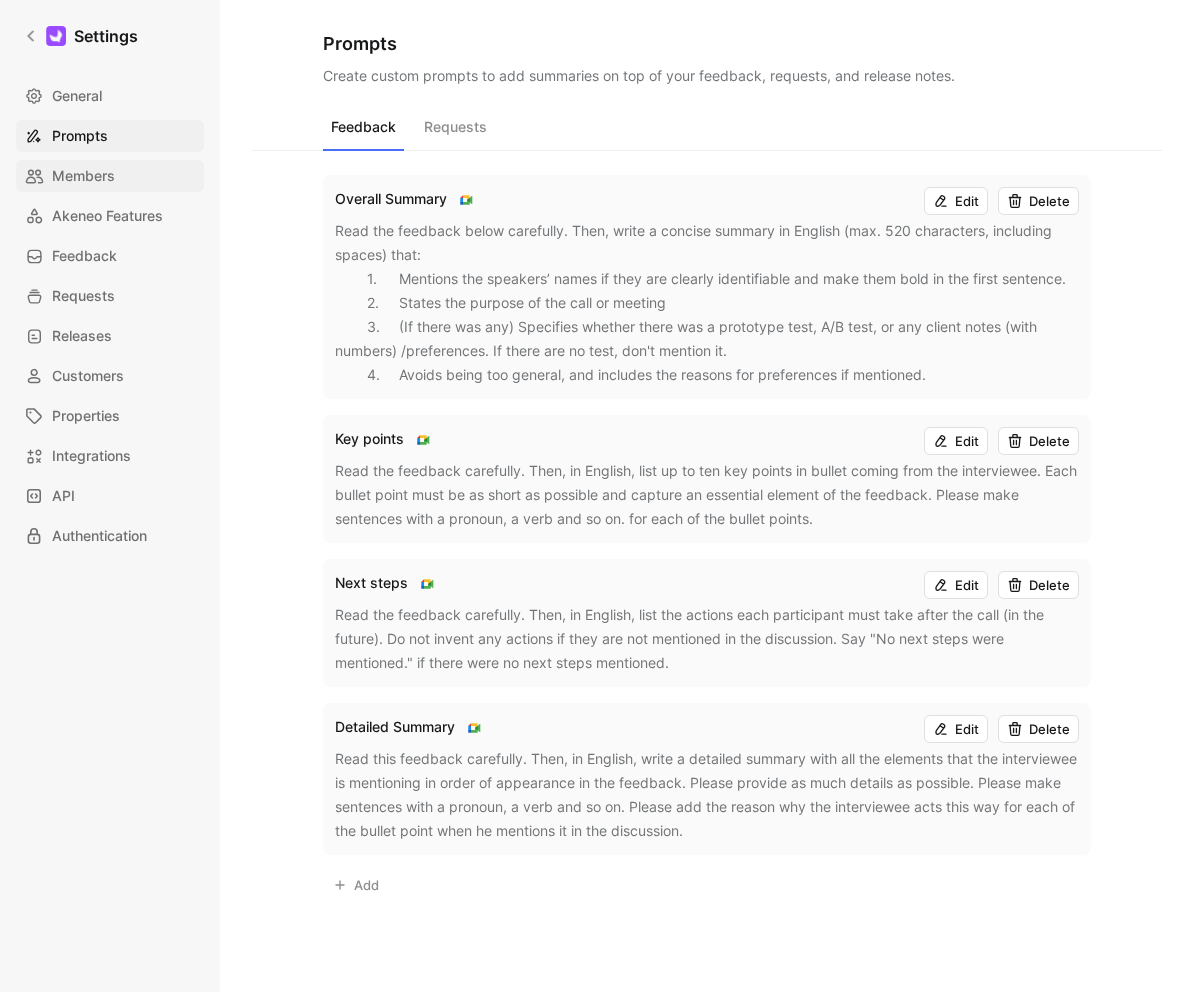 click on "Members" at bounding box center [110, 176] 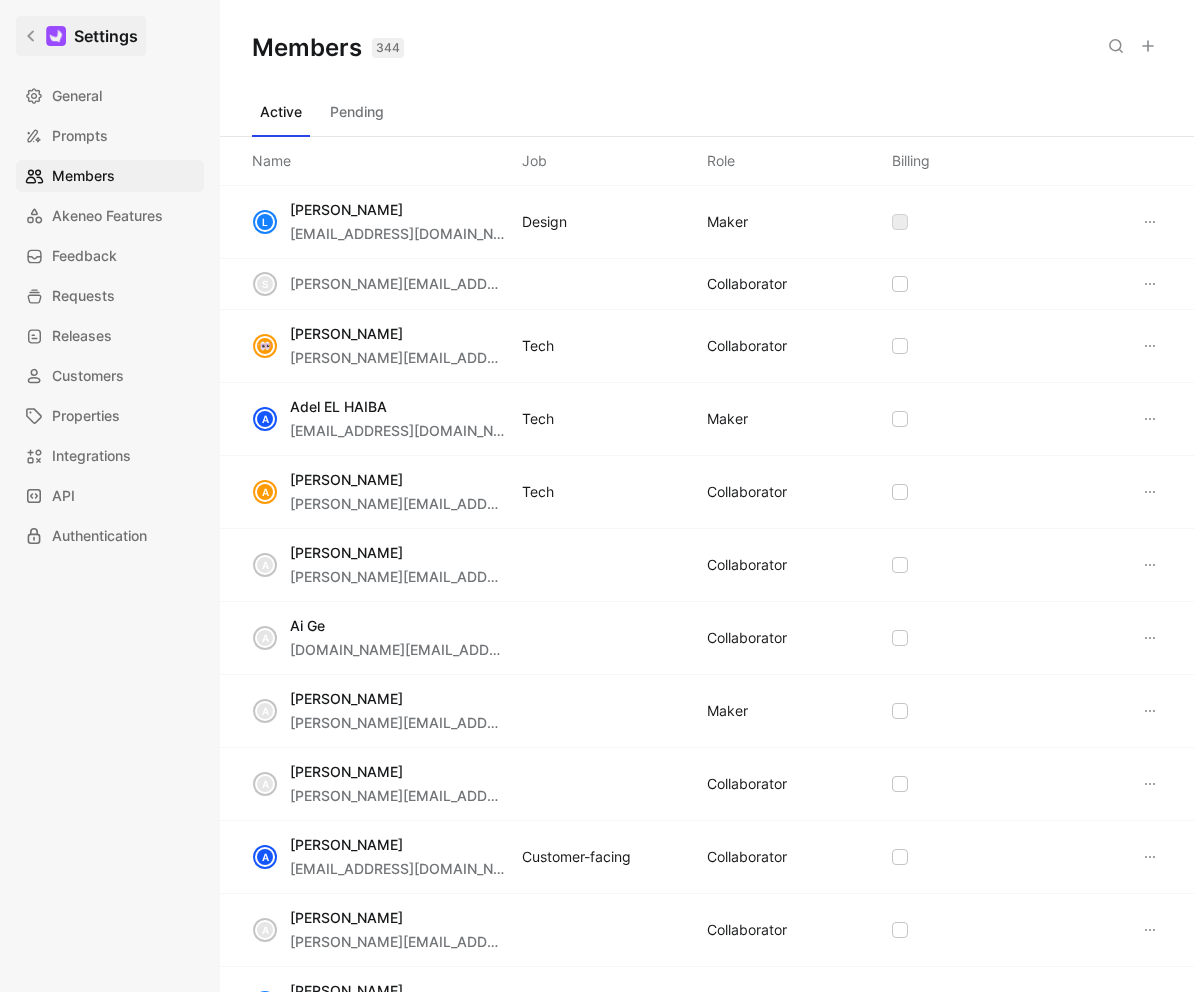 click on "Settings" at bounding box center [81, 36] 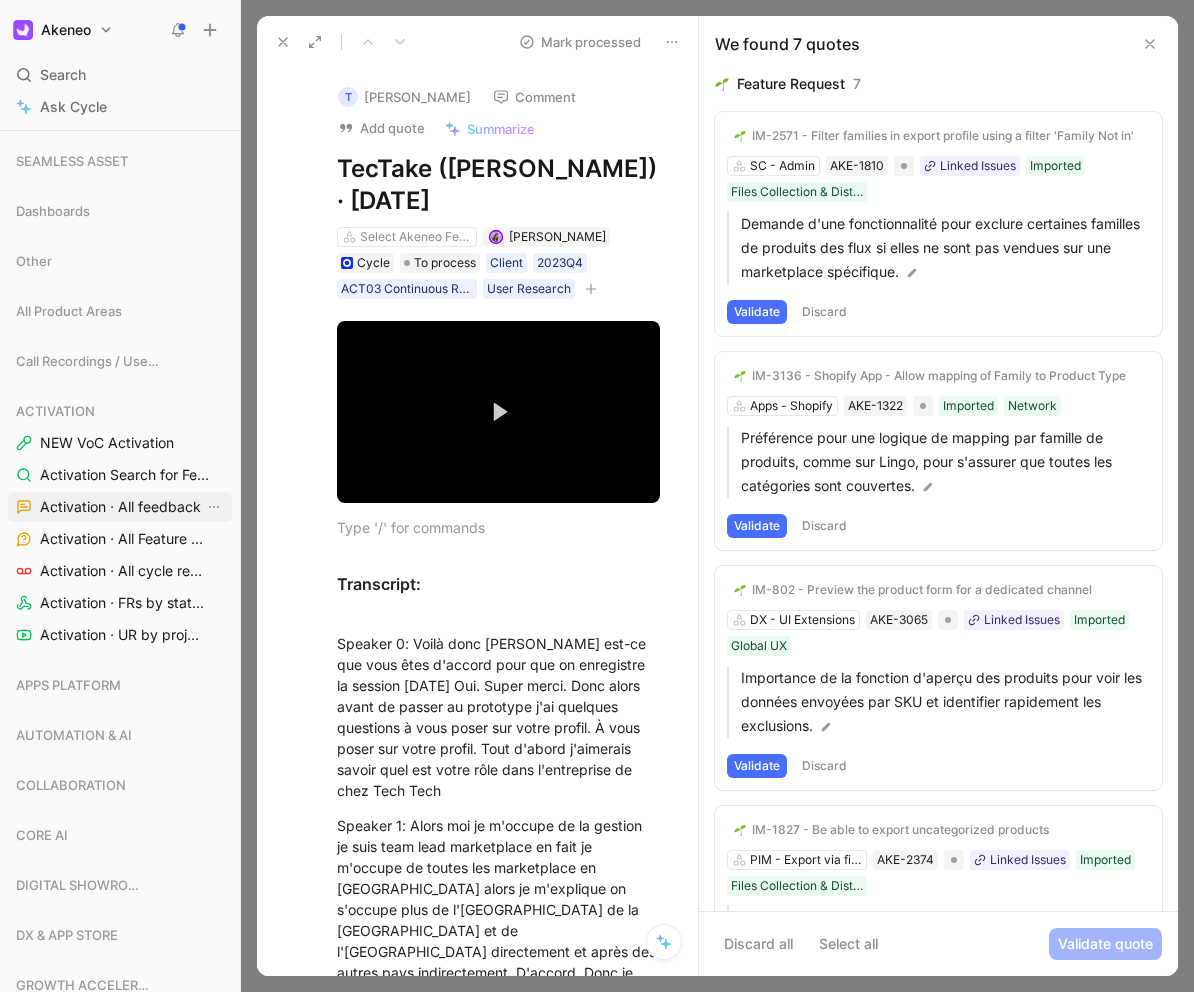 scroll, scrollTop: 0, scrollLeft: 0, axis: both 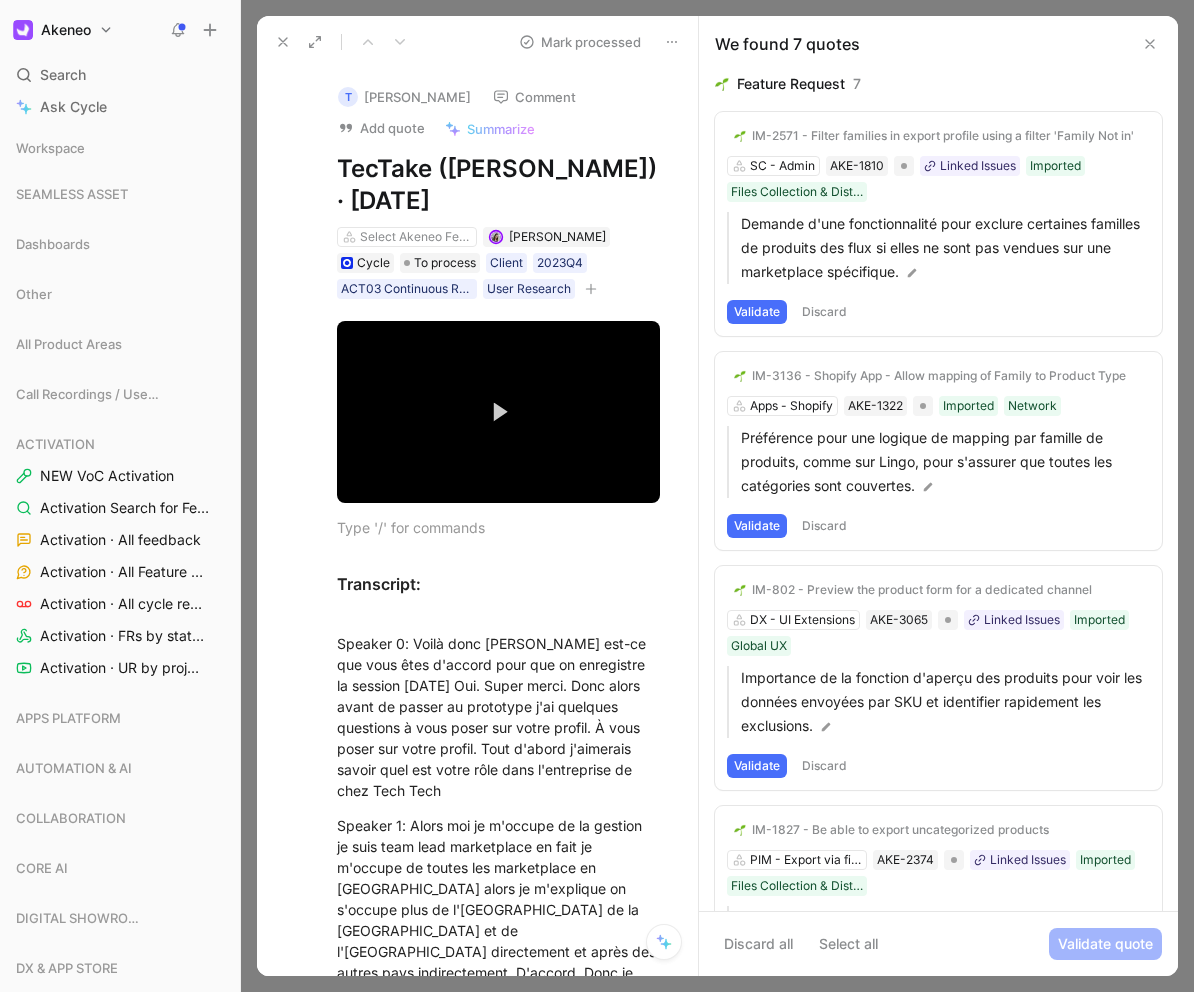click on "Akeneo Search ⌘ K Ask Cycle Workspace SEAMLESS ASSET Dashboards Other All Product Areas Call Recordings / User Interviews ACTIVATION NEW VoC Activation Activation Search for Feature Requests Activation · All feedback Activation · All Feature Requests Activation · All cycle recordings Activation · FRs by status Activation · UR by project APPS PLATFORM AUTOMATION & AI COLLABORATION CORE AI DIGITAL SHOWROOM DX & APP STORE GROWTH ACCELERATION PMX PULSE PULSE · Zero to Sold project PULSE · UR by project PULSE · Dashboard NEW VoC PULSE PULSE · Feedback Inbox Call Box All Usability Problems Feature Requests PORTAL PROGRAM X PX INSIGHTS SHARED CATALOGS STRATEGIC PARTNERSHIP STRAT RESEARCH STRATEGIC APPS SUPPLIER DATA MANAGER SUPPORT [Templates]
To pick up a draggable item, press the space bar.
While dragging, use the arrow keys to move the item.
Press space again to drop the item in its new position, or press escape to cancel.
Introducing Changelog Enable now Help center 15+" at bounding box center (597, 496) 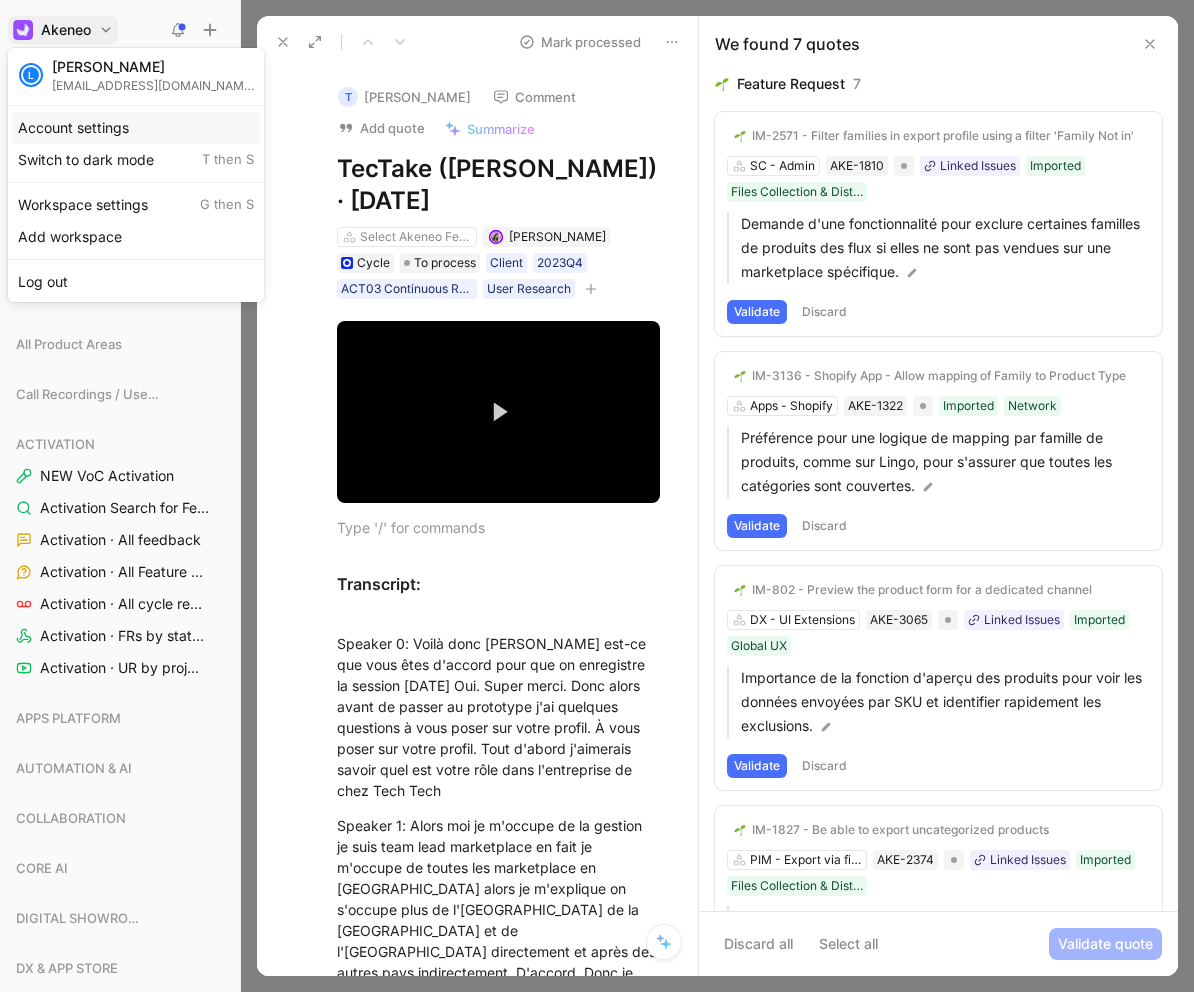 click on "Account settings" at bounding box center (136, 128) 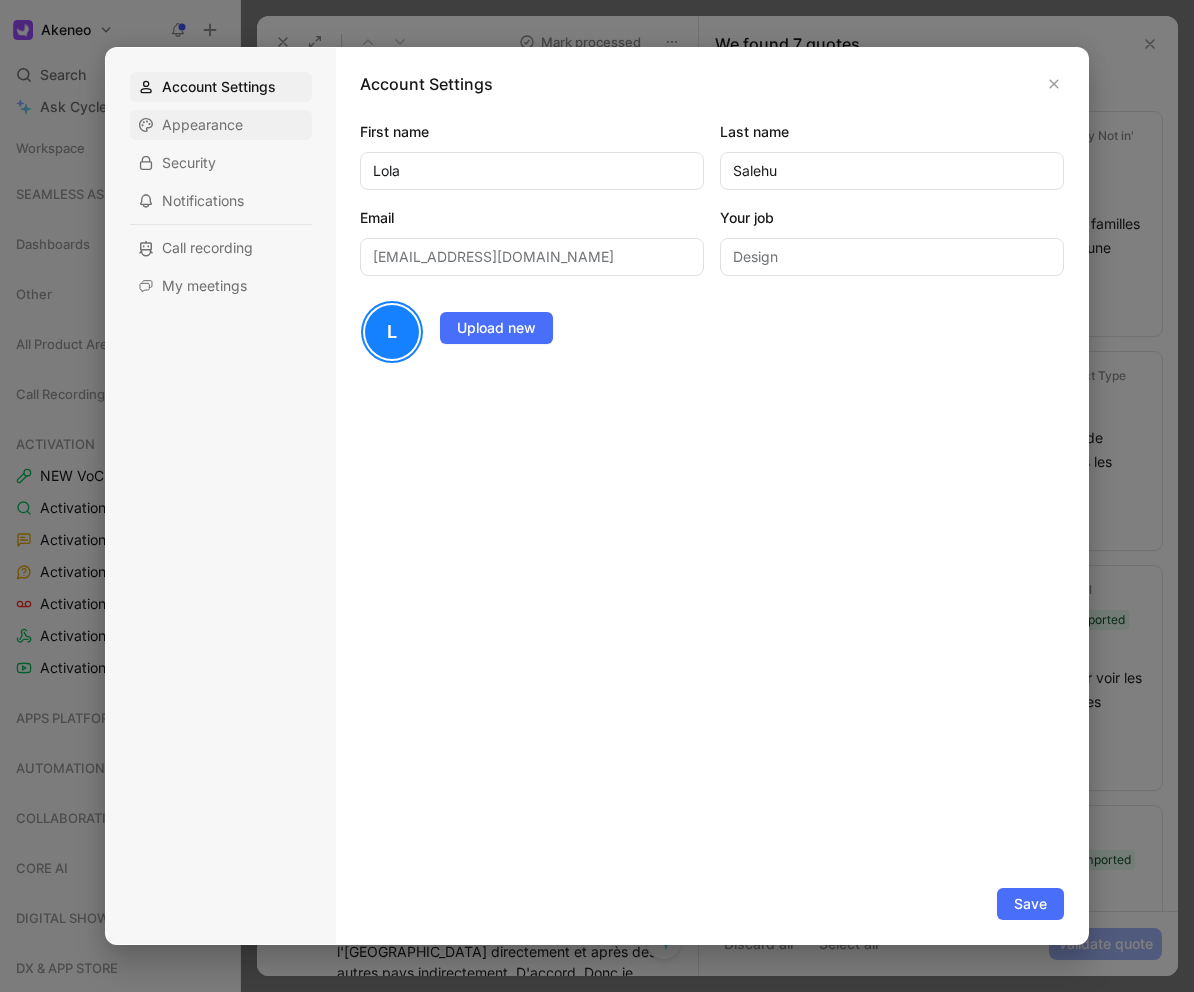 click on "Appearance" at bounding box center (202, 125) 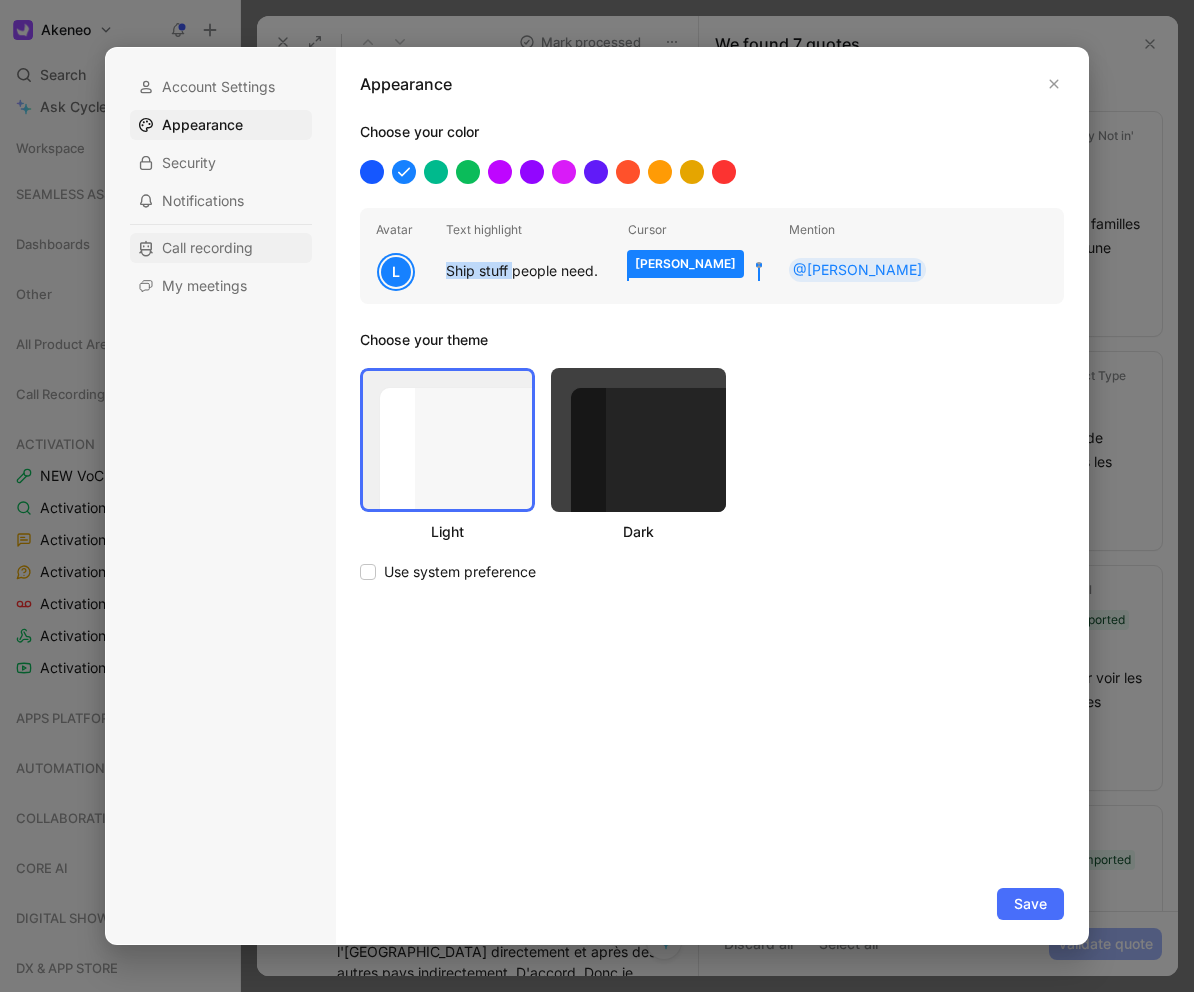 click on "Call recording" at bounding box center (207, 248) 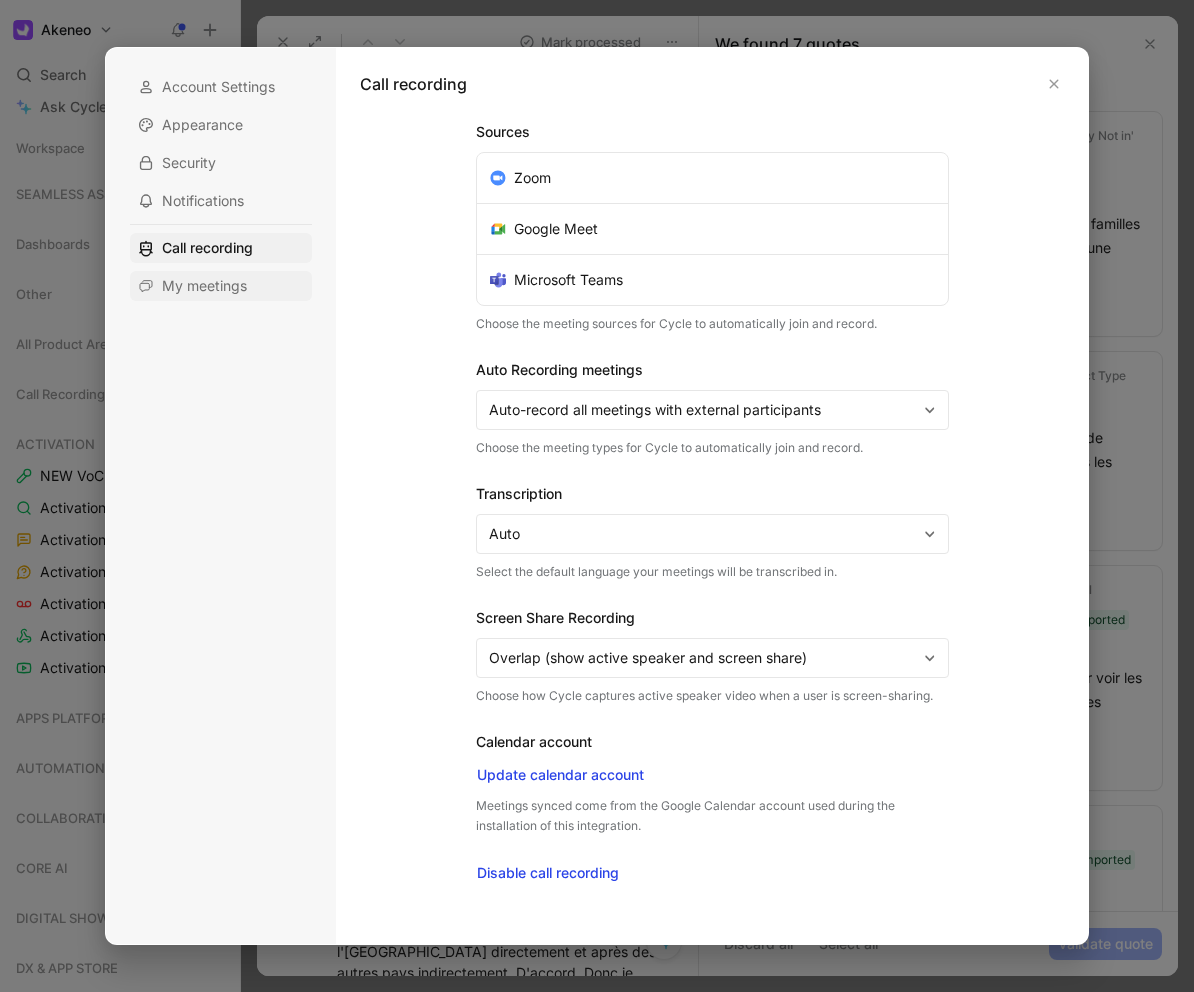 click on "My meetings" at bounding box center [221, 286] 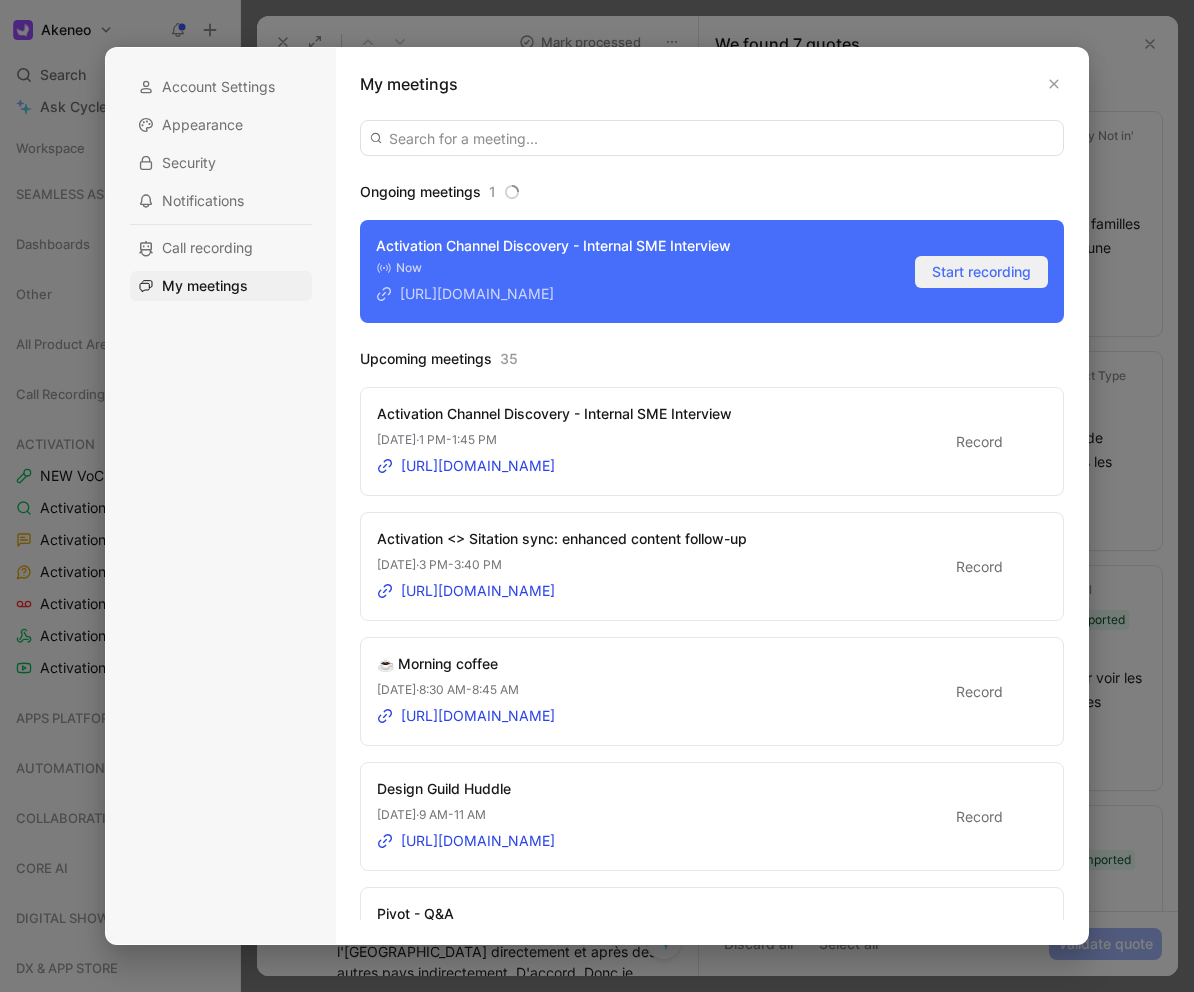 click on "Start recording" at bounding box center [981, 272] 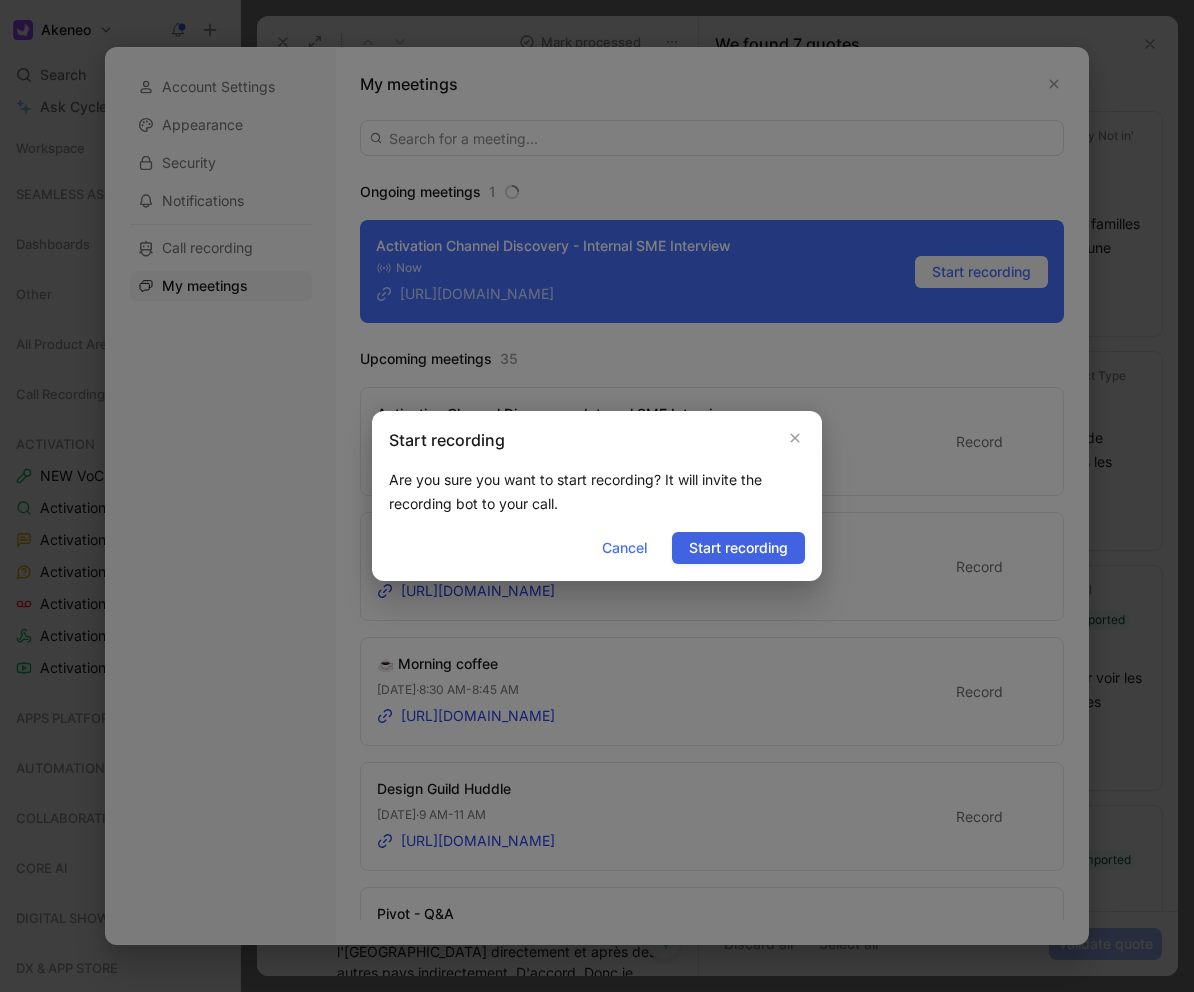click on "Start recording" at bounding box center (738, 548) 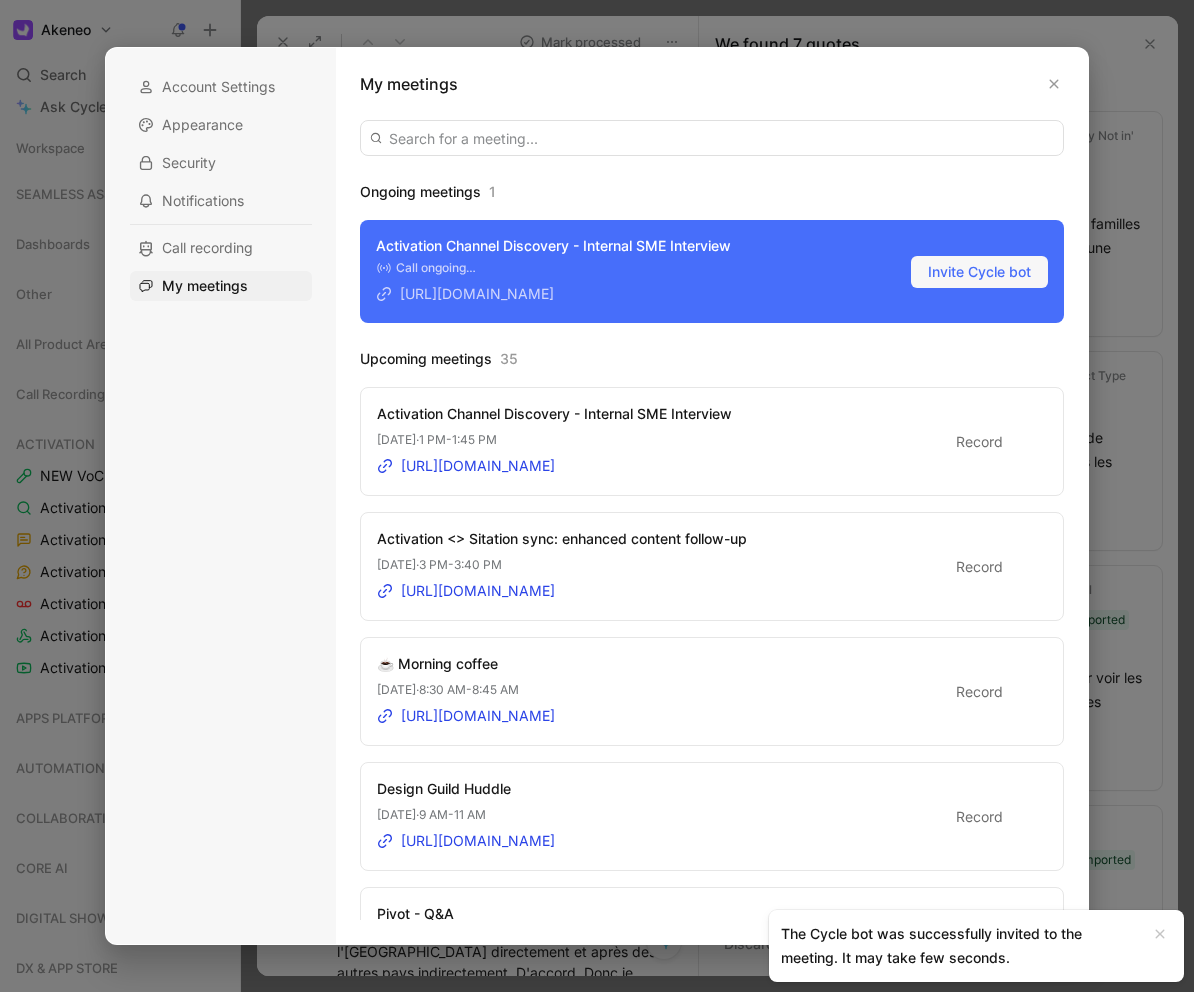 click at bounding box center (1020, 442) 